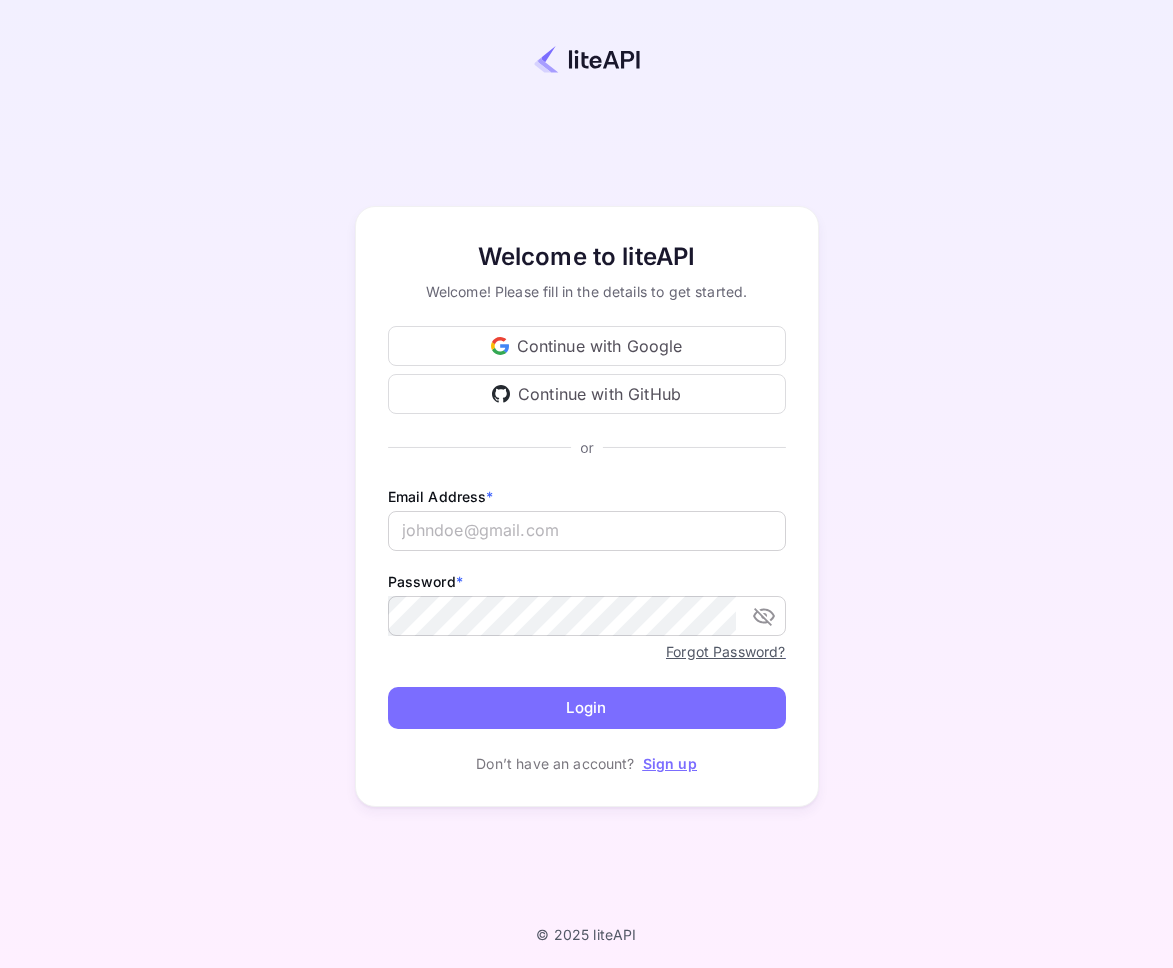 scroll, scrollTop: 0, scrollLeft: 0, axis: both 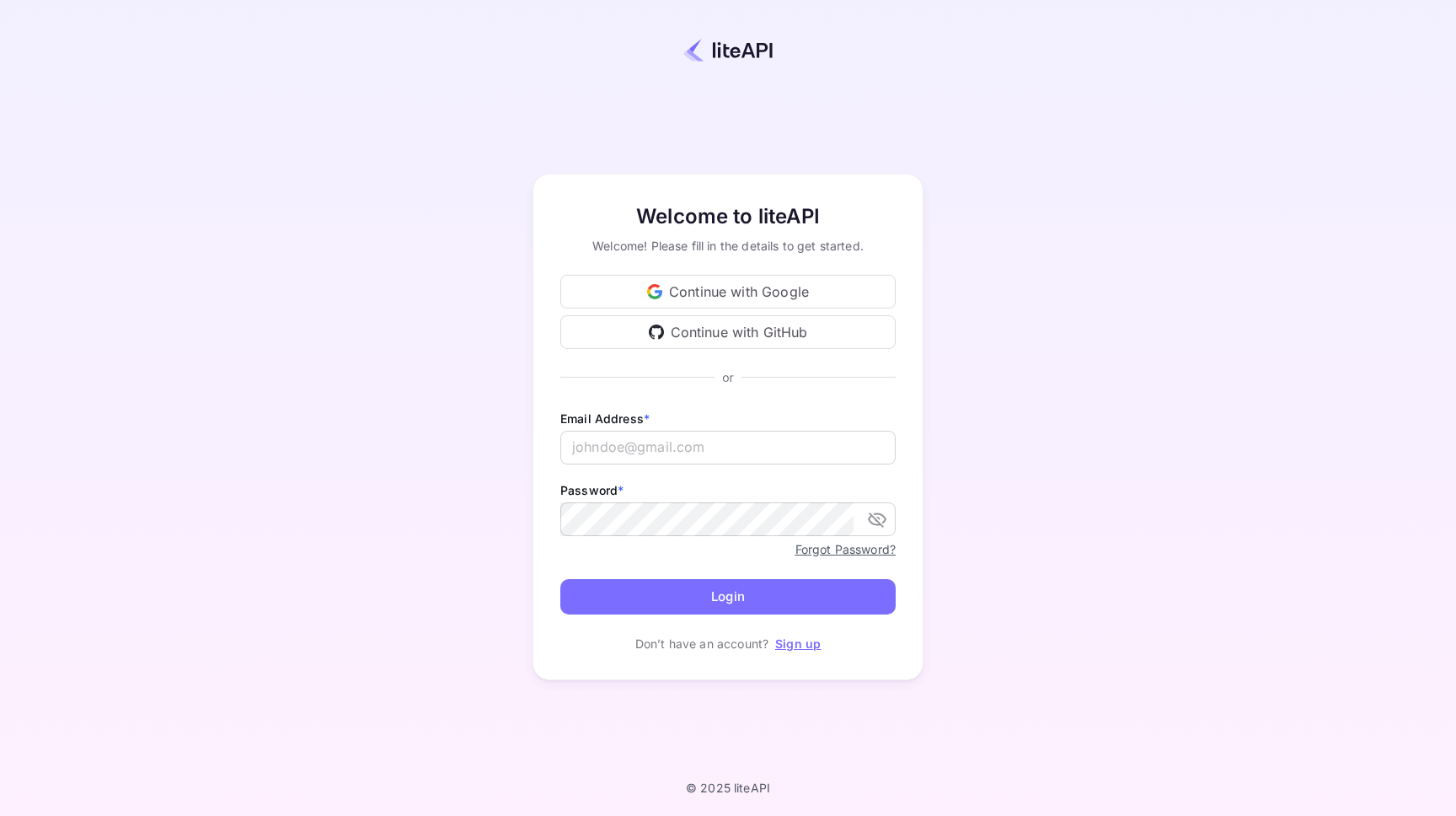 click at bounding box center [728, 50] 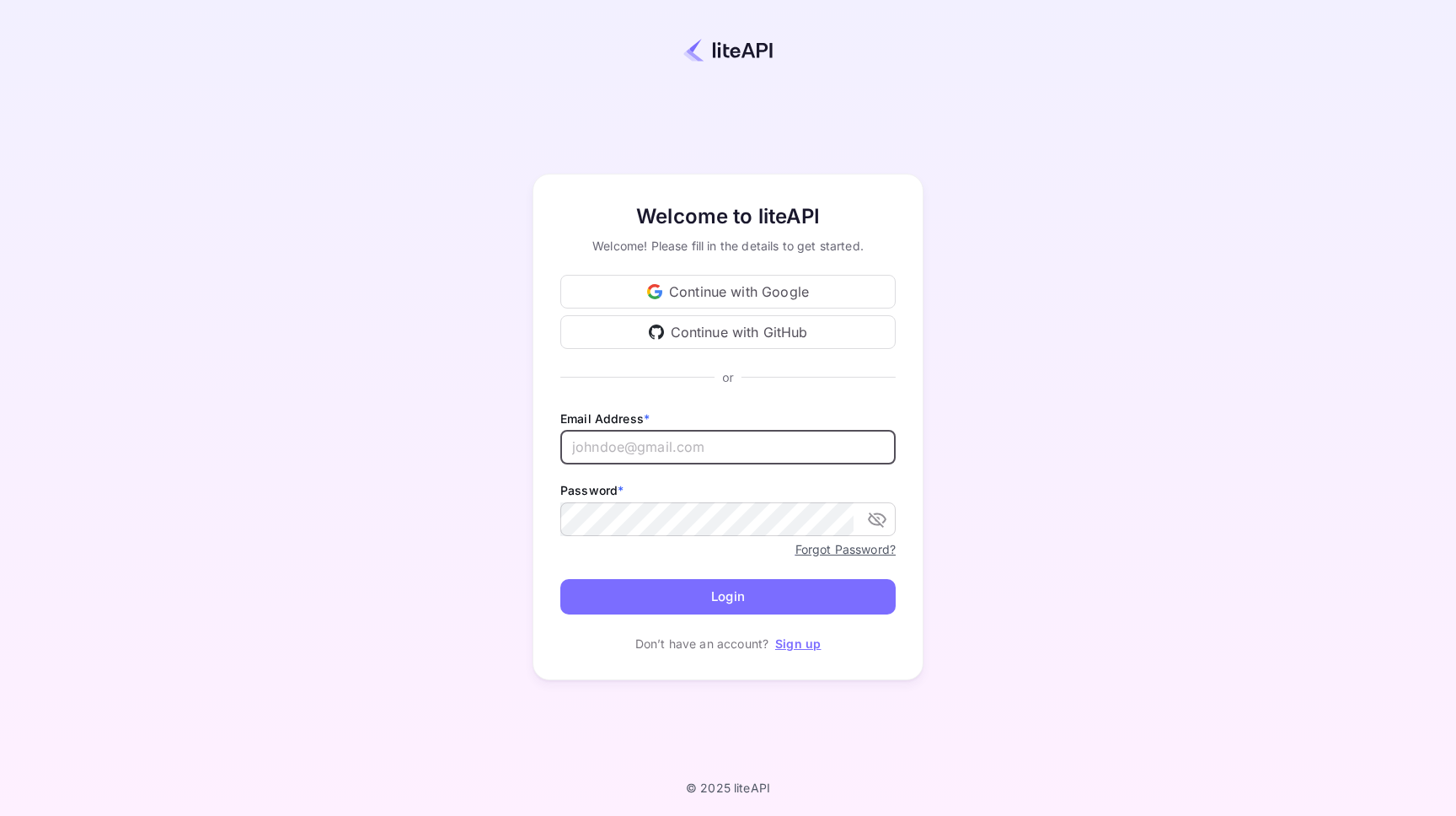 scroll, scrollTop: 0, scrollLeft: 0, axis: both 